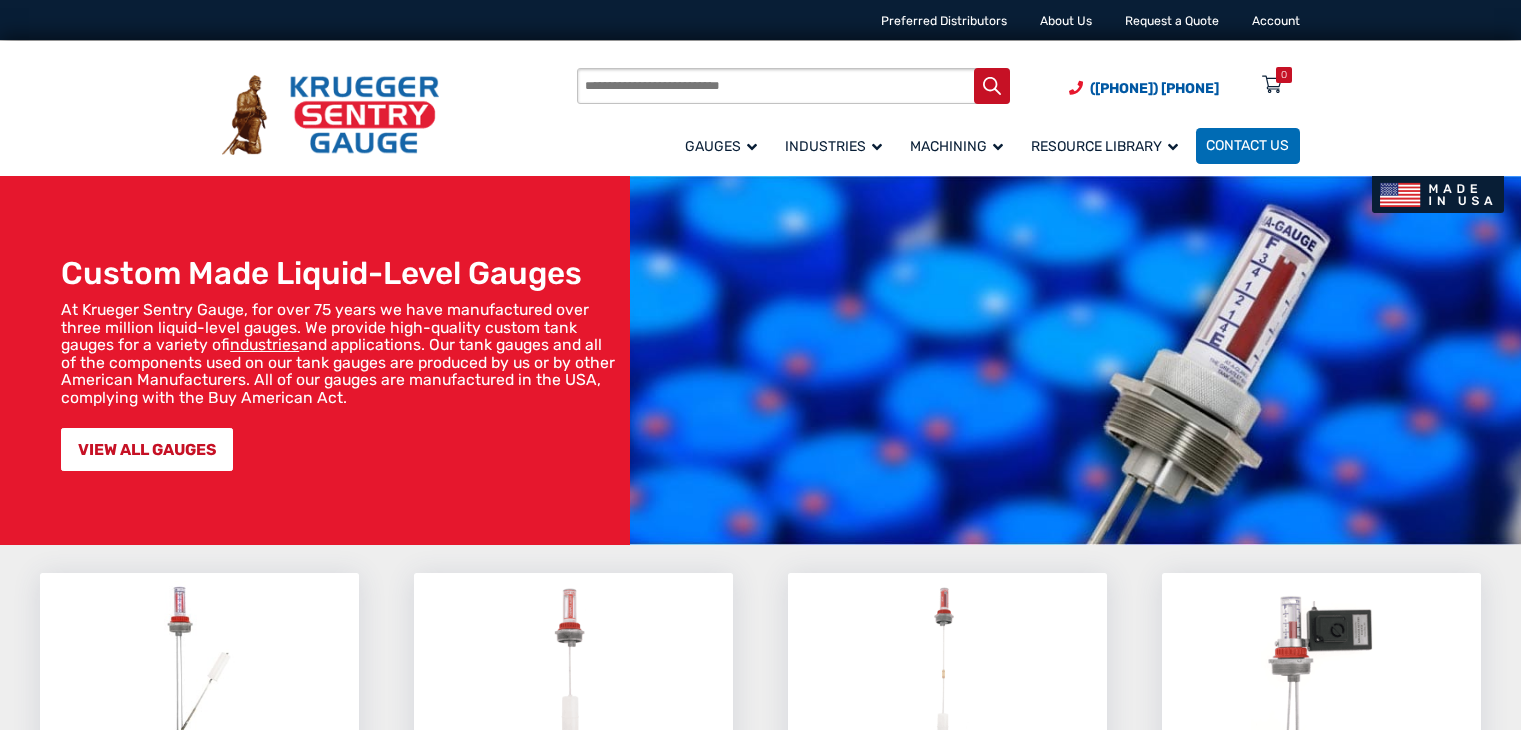 scroll, scrollTop: 0, scrollLeft: 0, axis: both 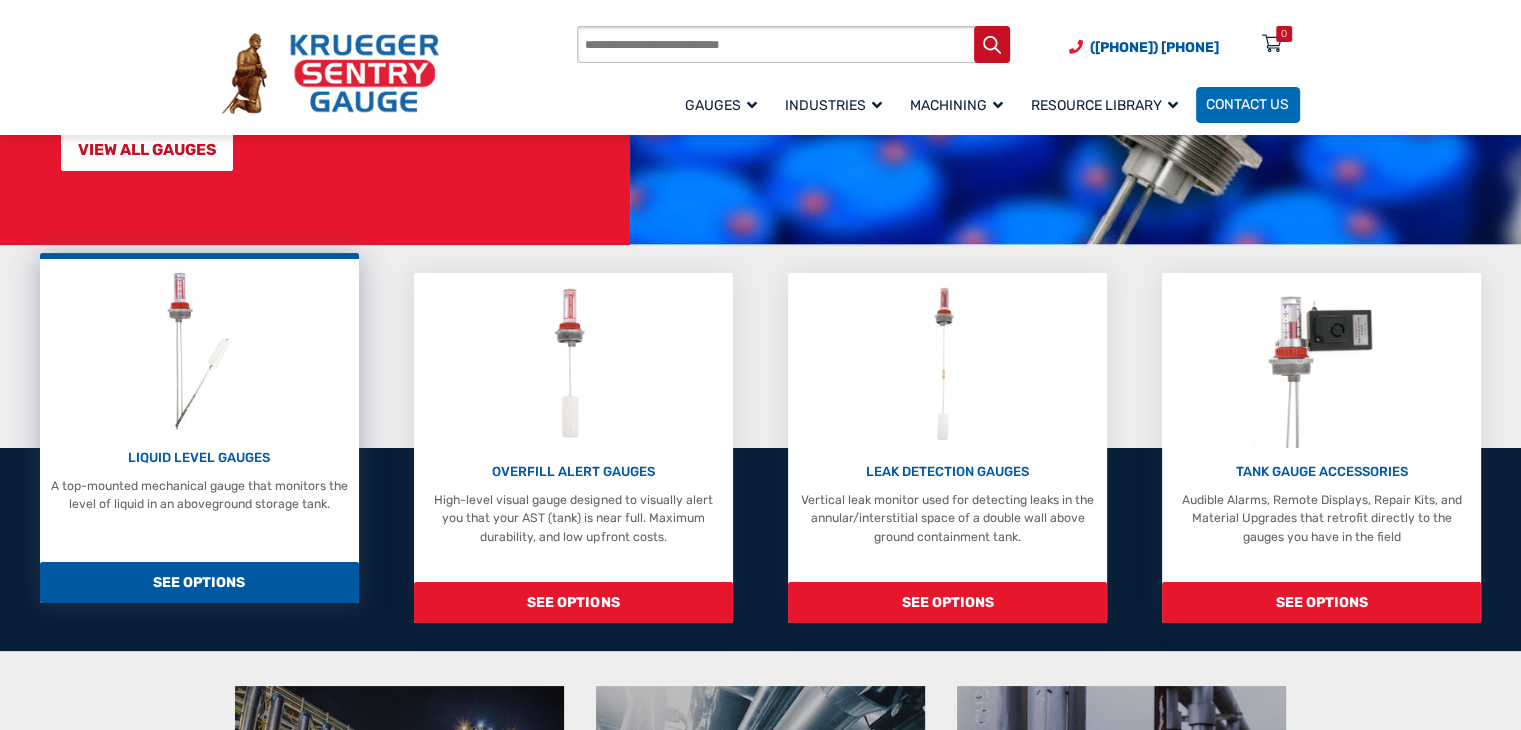 click on "SEE OPTIONS" at bounding box center [199, 582] 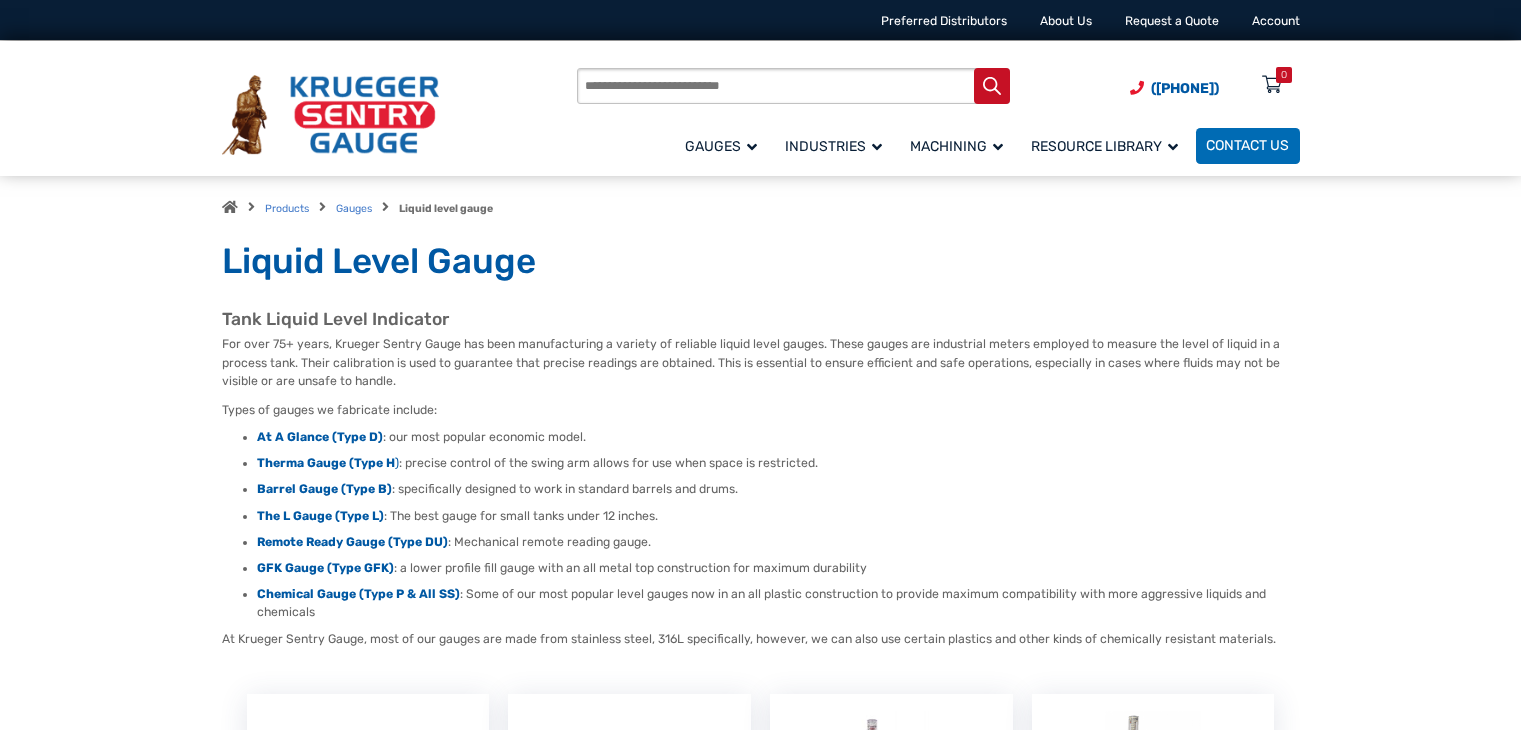 scroll, scrollTop: 0, scrollLeft: 0, axis: both 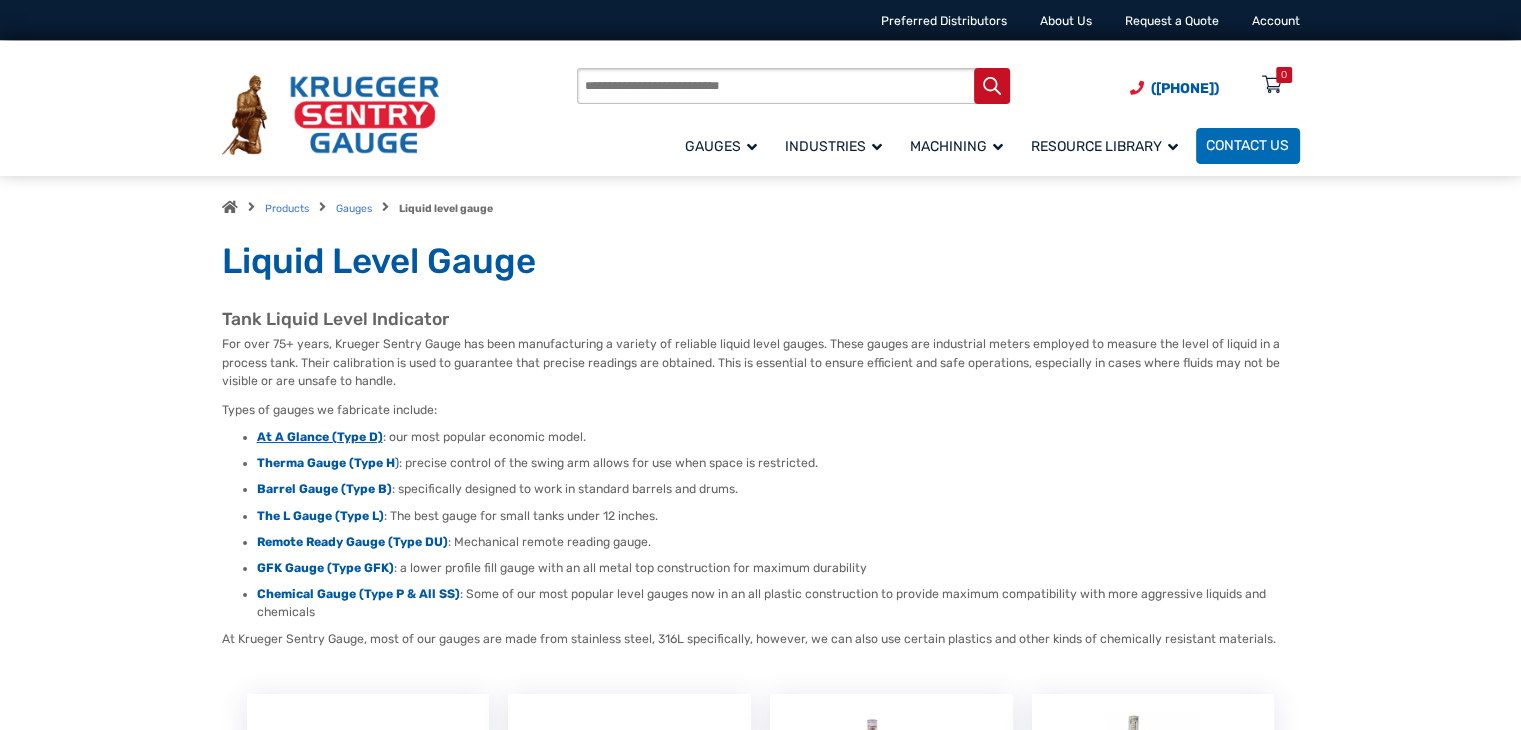 click on "At A Glance (Type D)" at bounding box center (320, 437) 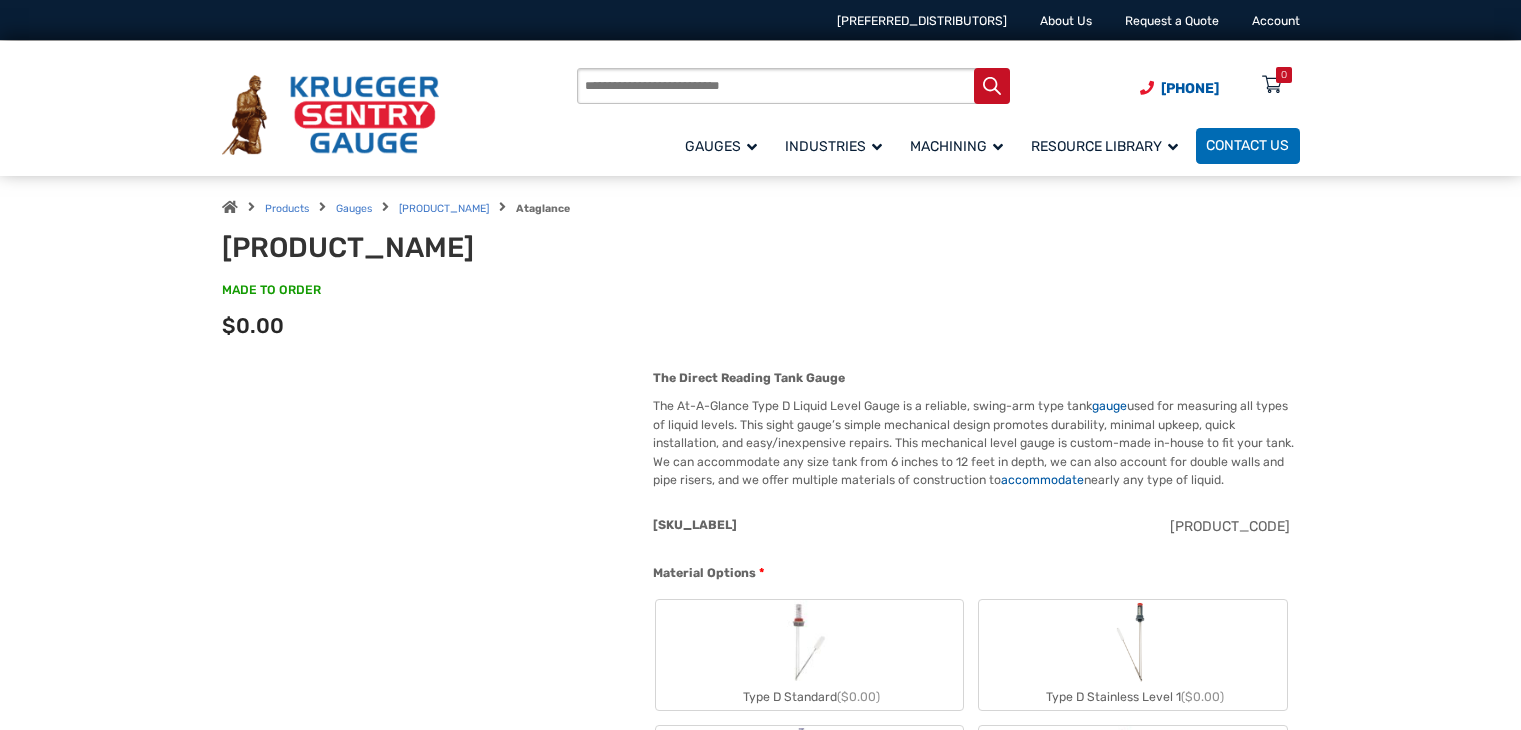 scroll, scrollTop: 0, scrollLeft: 0, axis: both 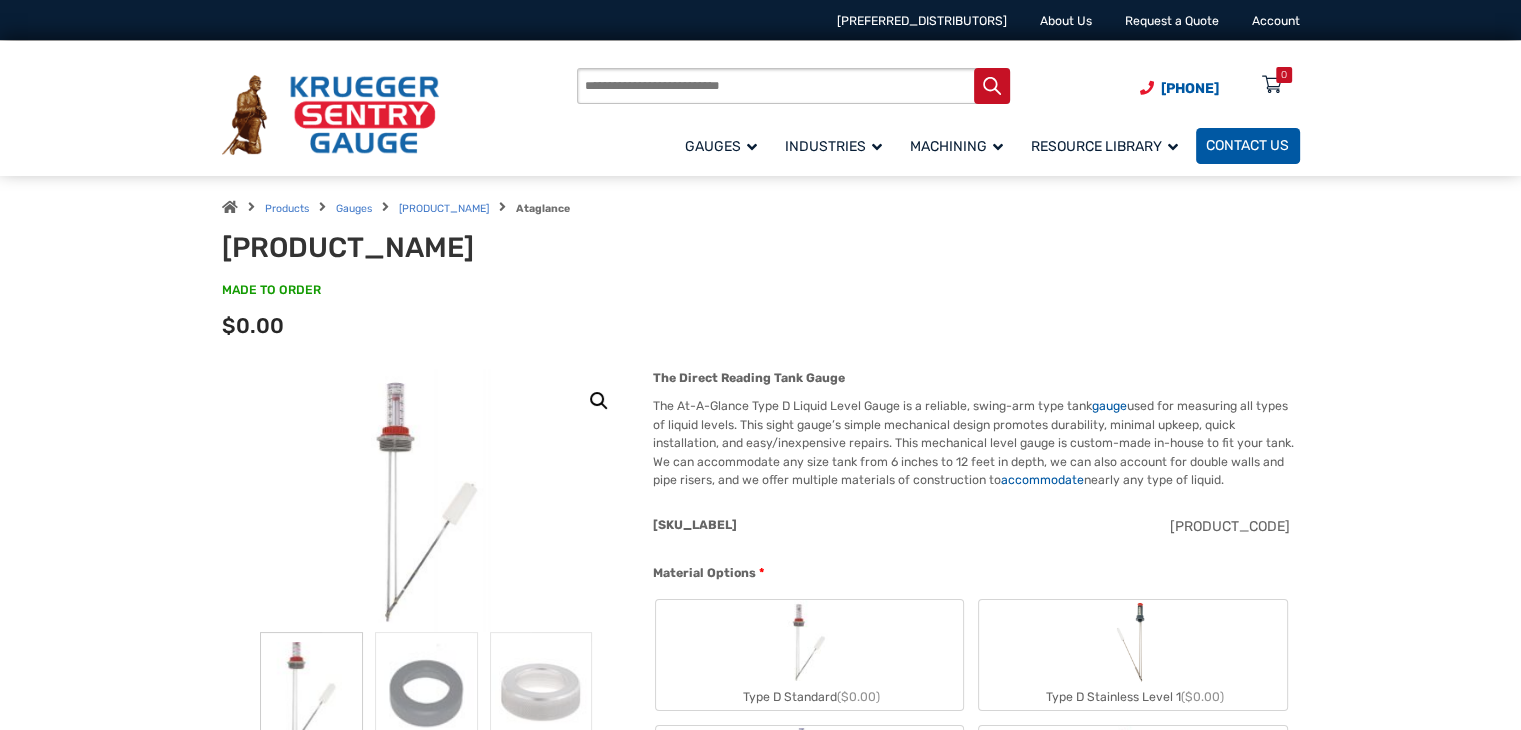 click on "Contact Us" at bounding box center [1247, 146] 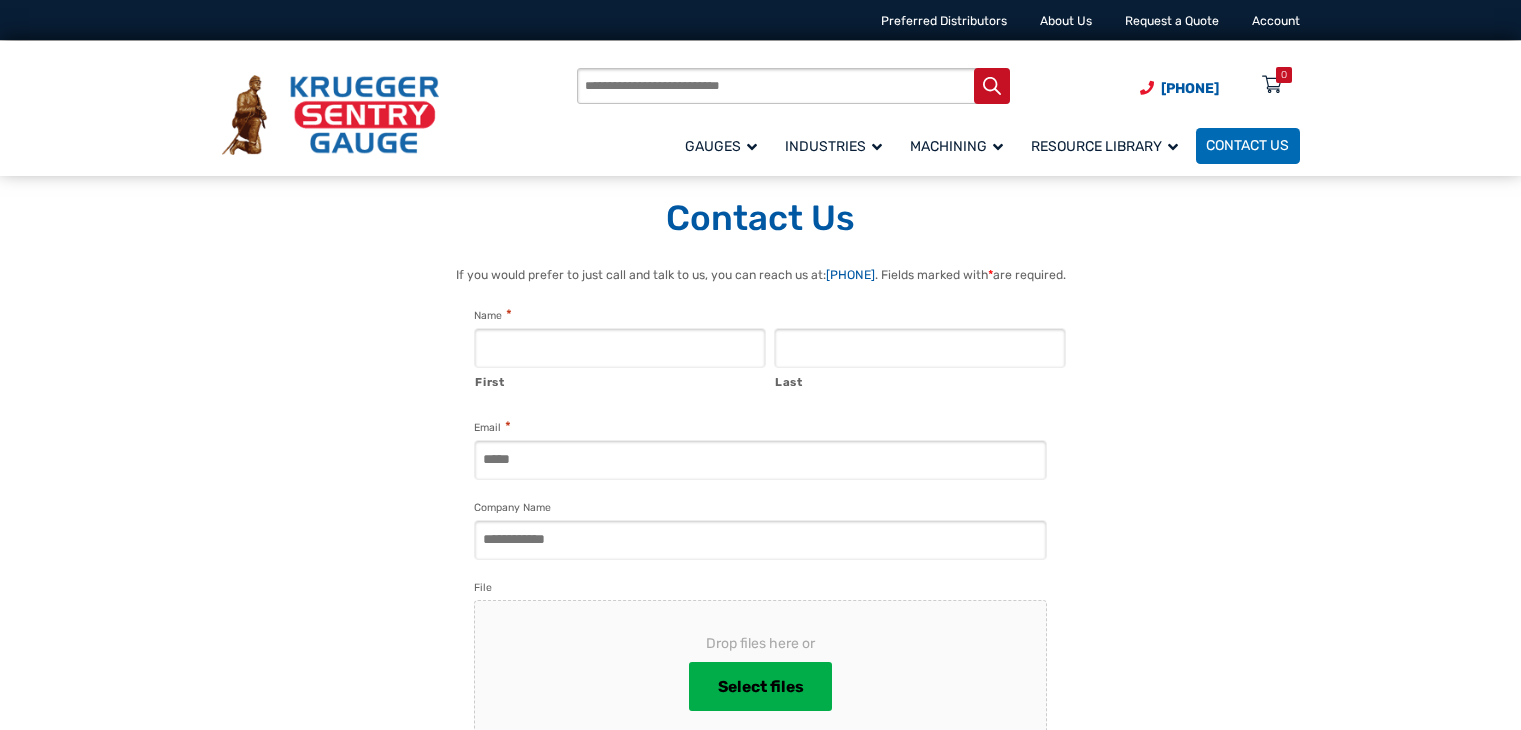 scroll, scrollTop: 0, scrollLeft: 0, axis: both 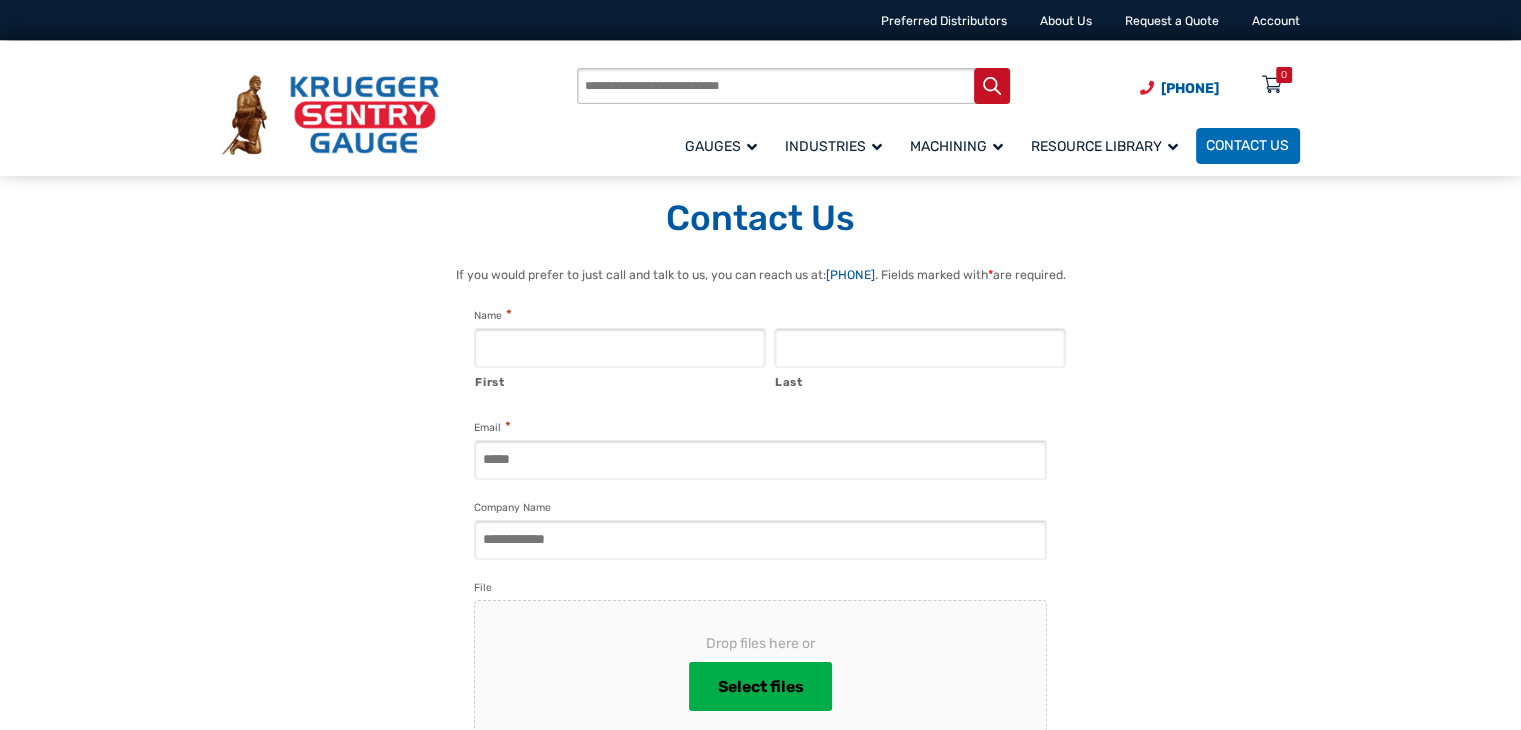 click on "First" at bounding box center [620, 348] 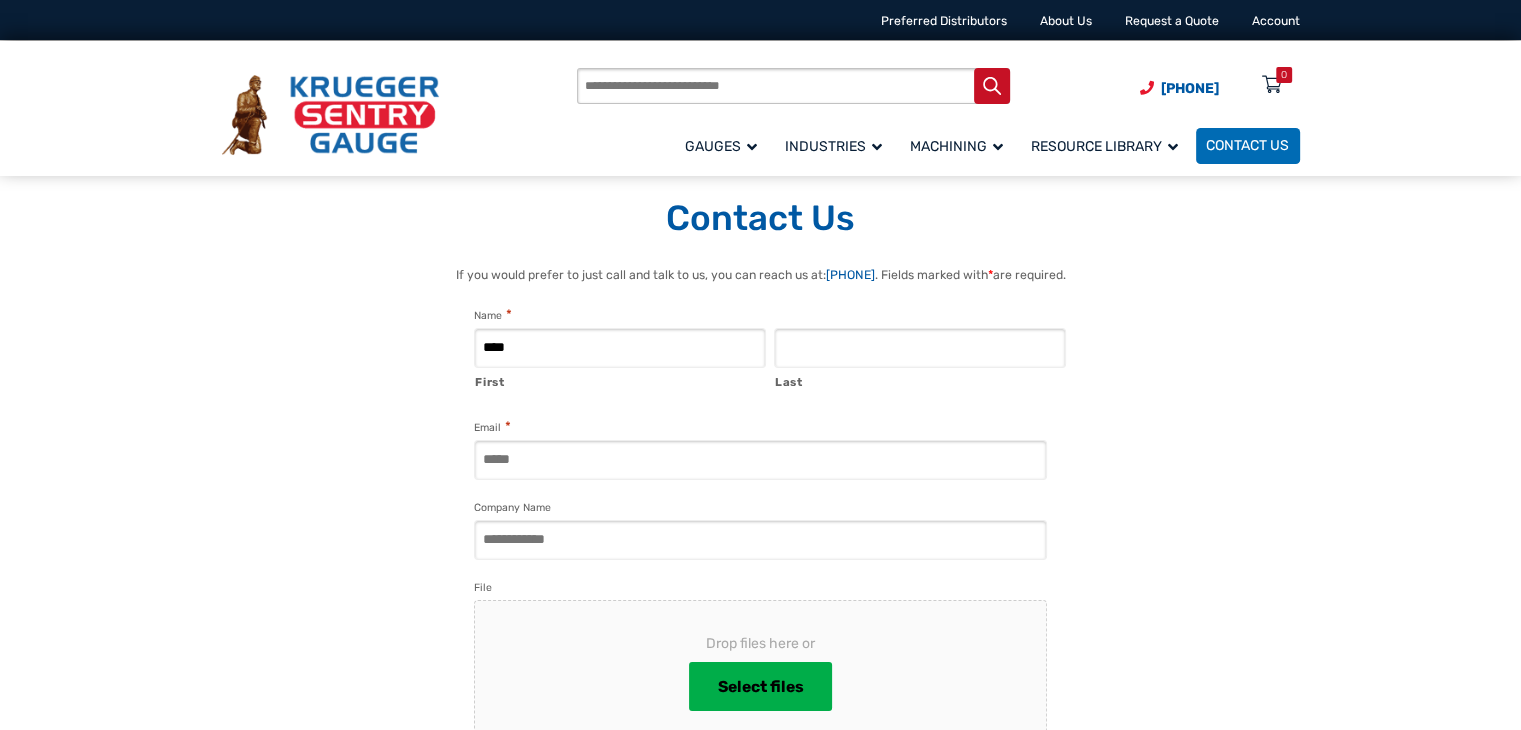 type on "****" 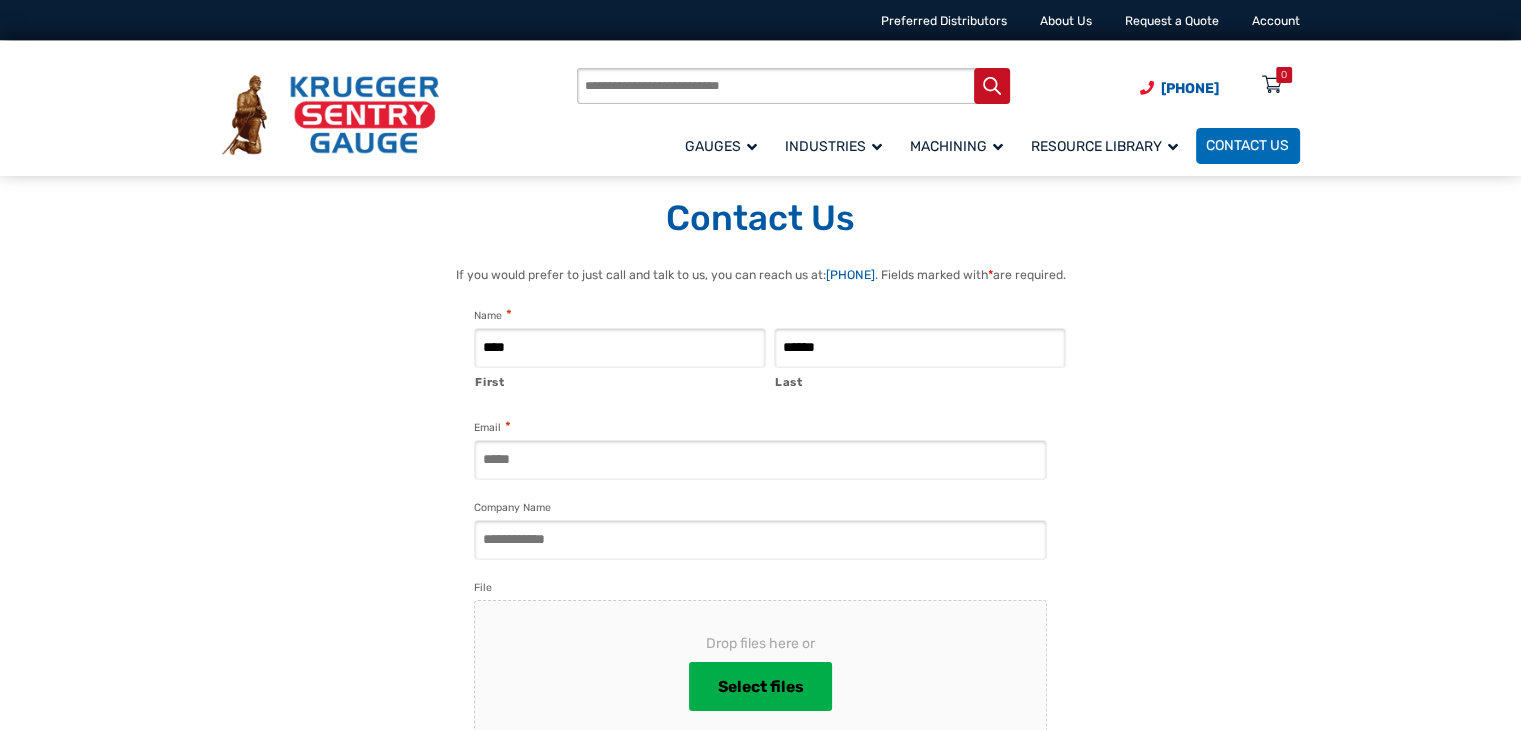 type on "******" 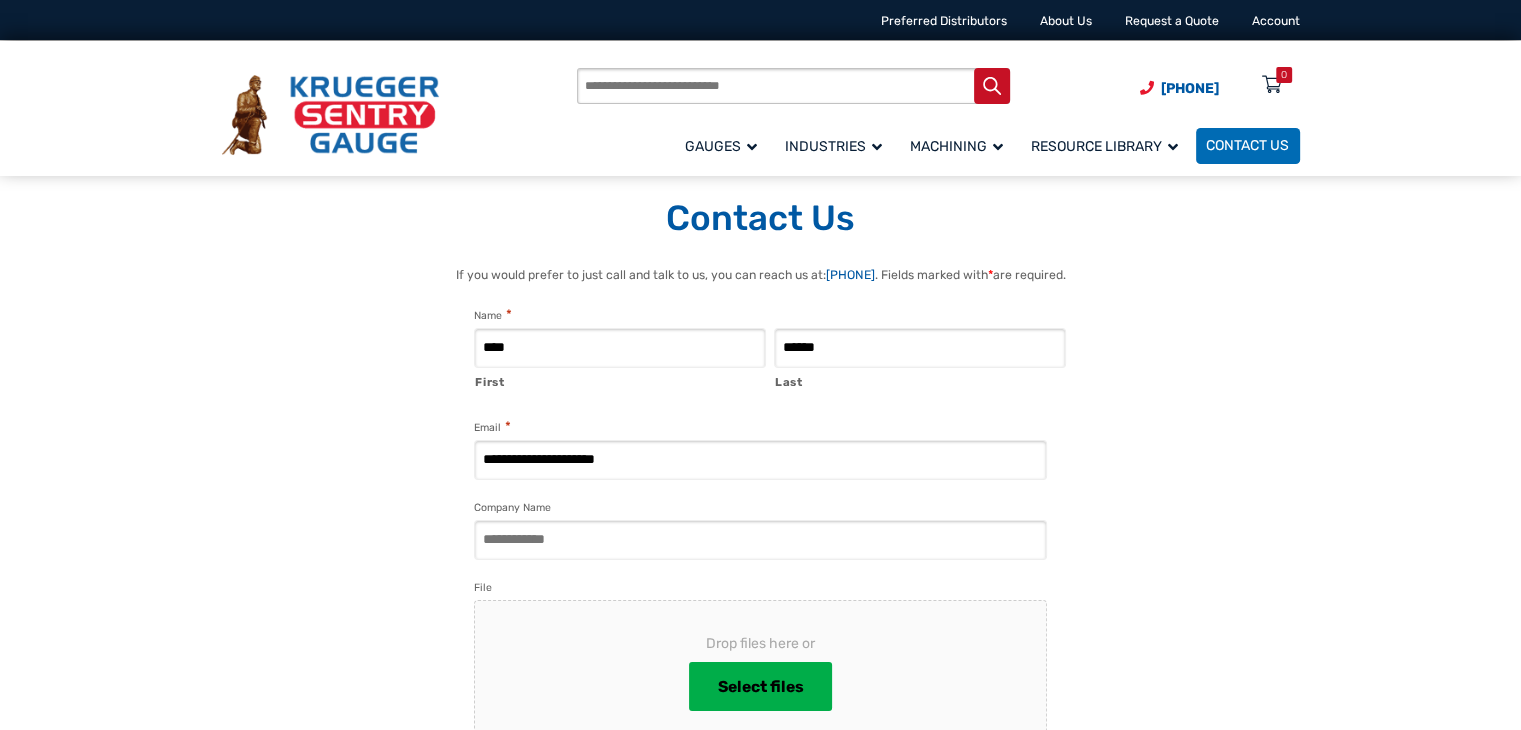 type on "**********" 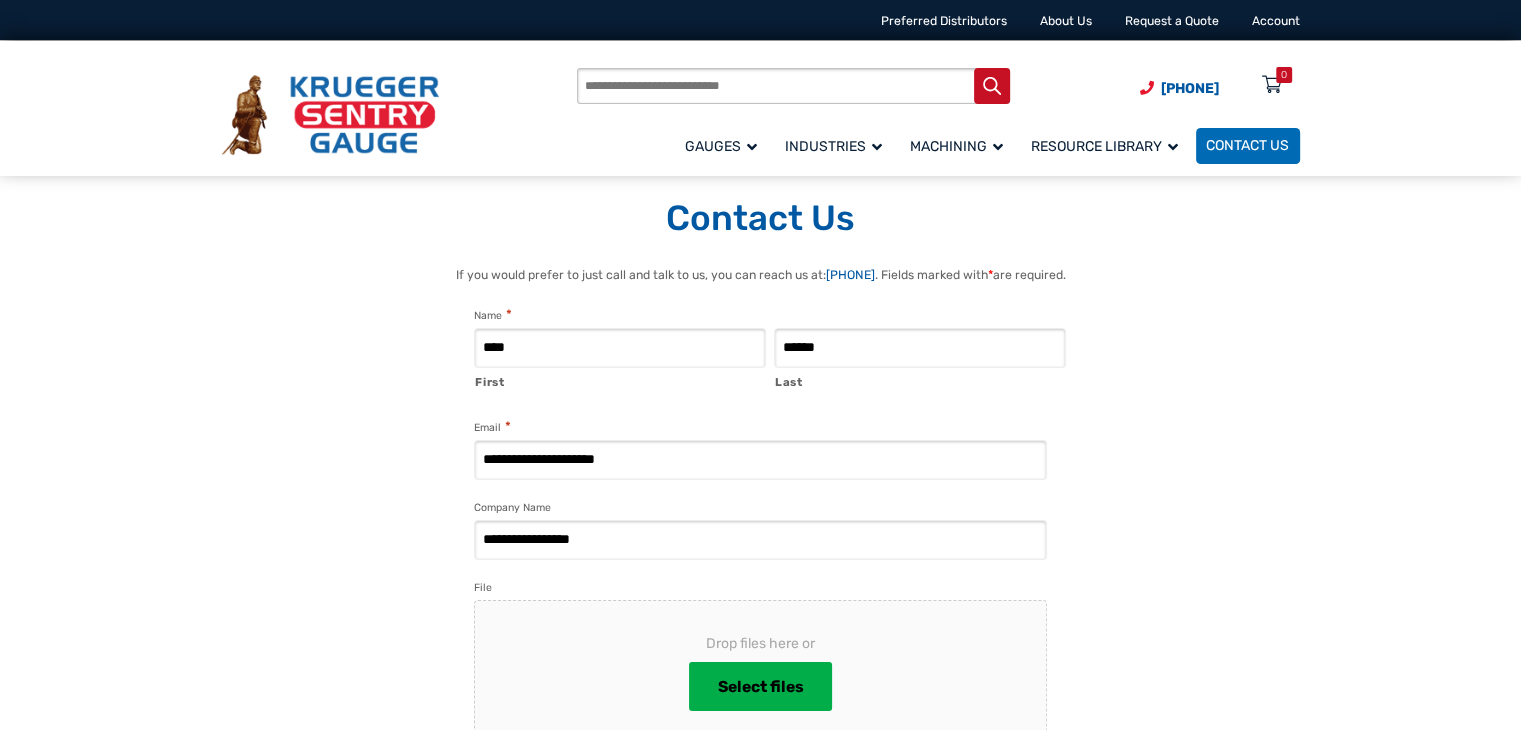 type on "**********" 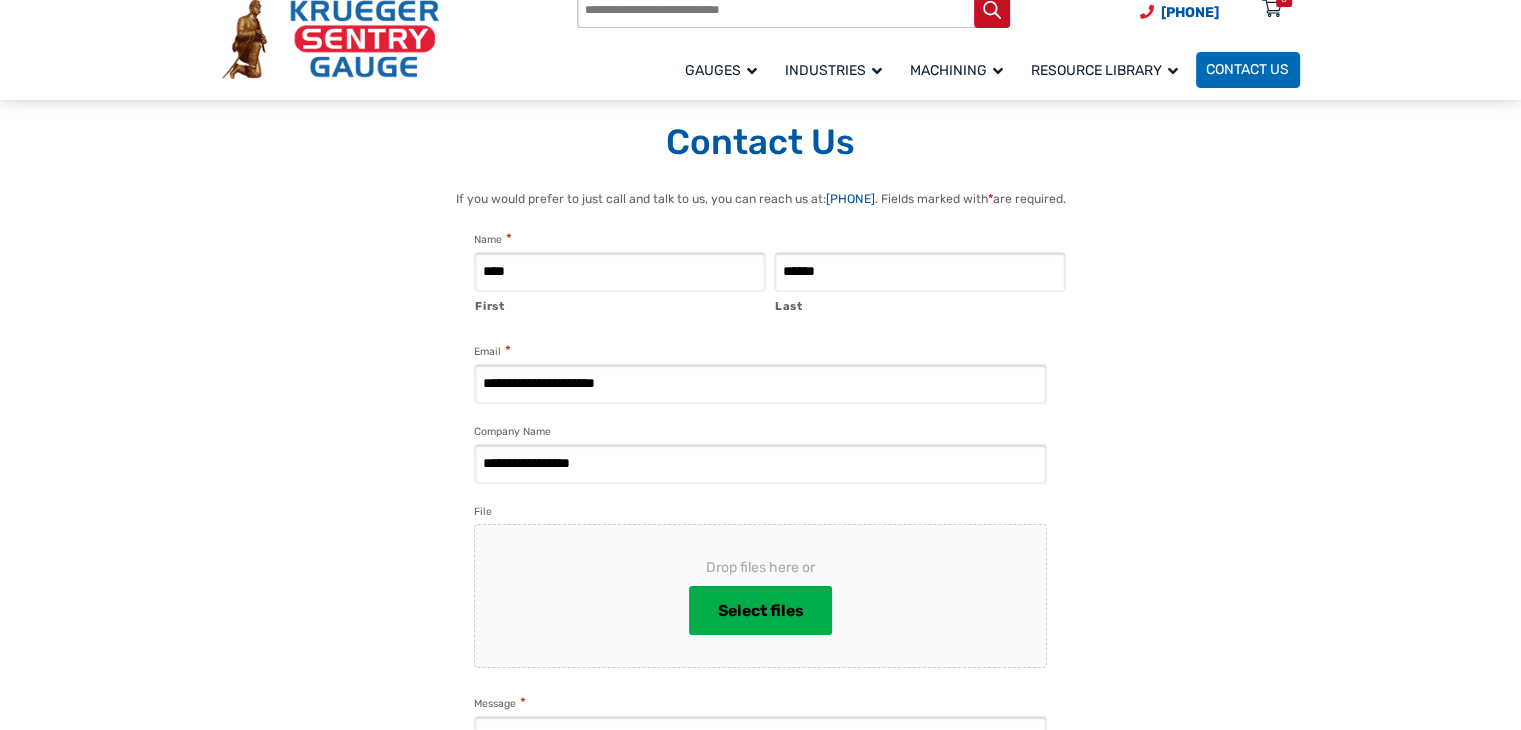 scroll, scrollTop: 200, scrollLeft: 0, axis: vertical 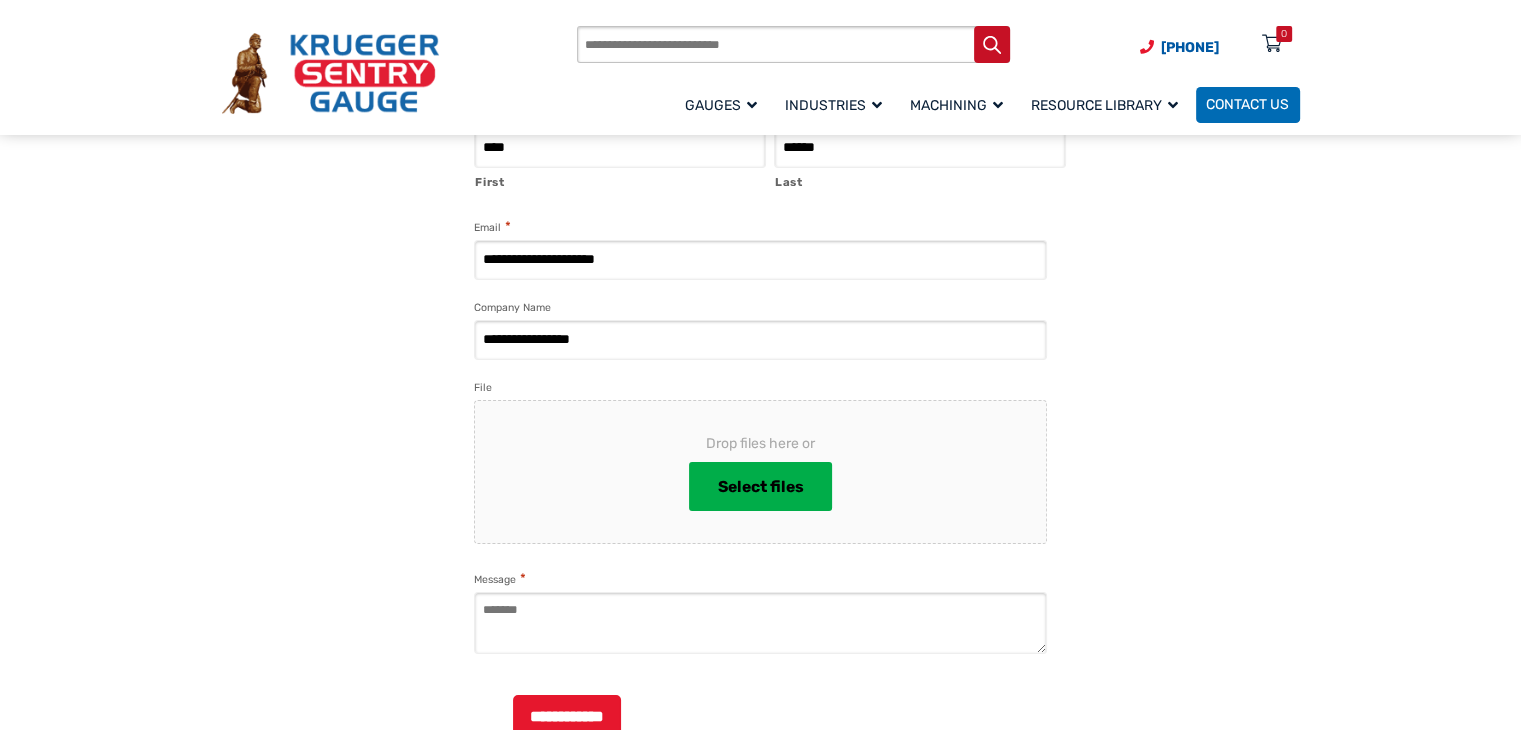 click on "**********" at bounding box center (761, 410) 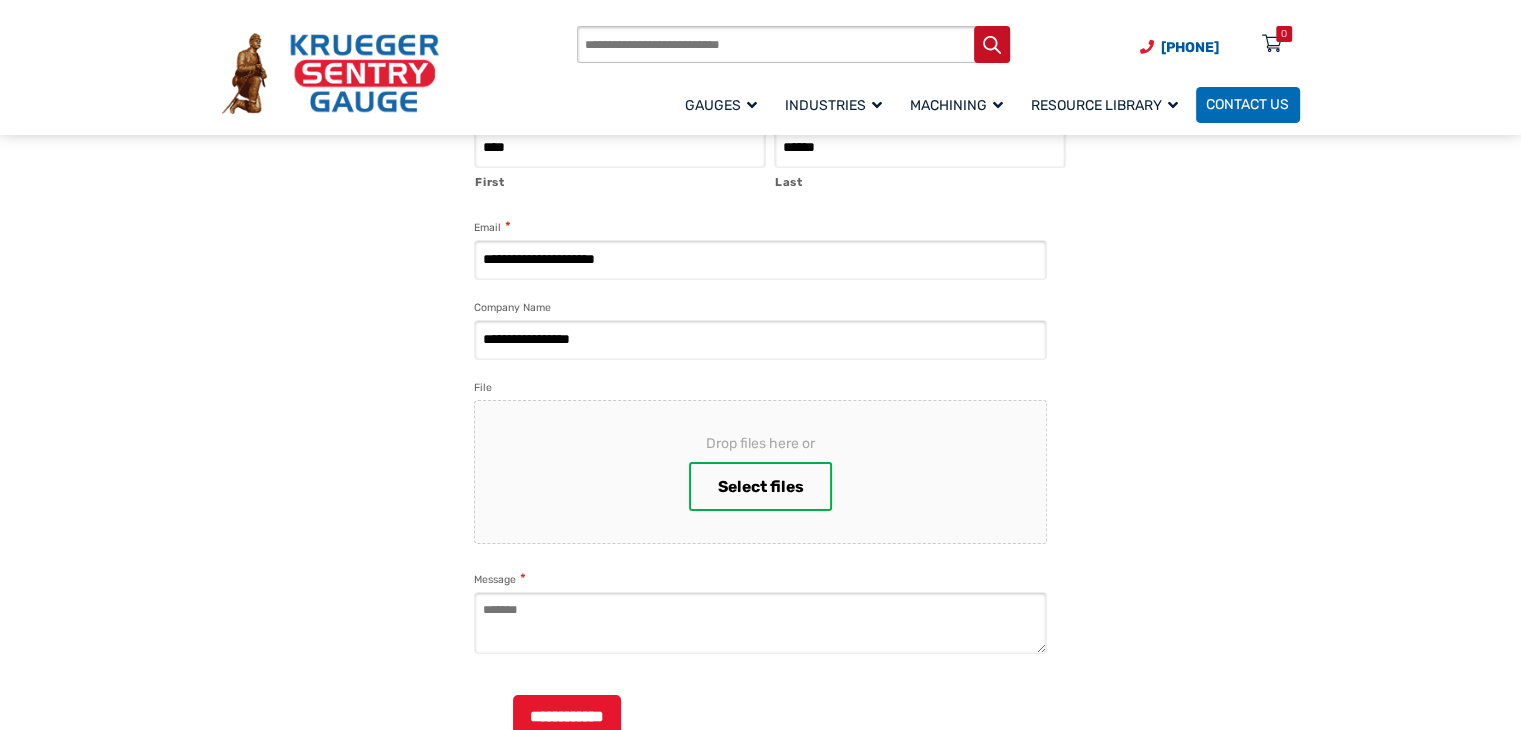 click on "Select files" at bounding box center (760, 487) 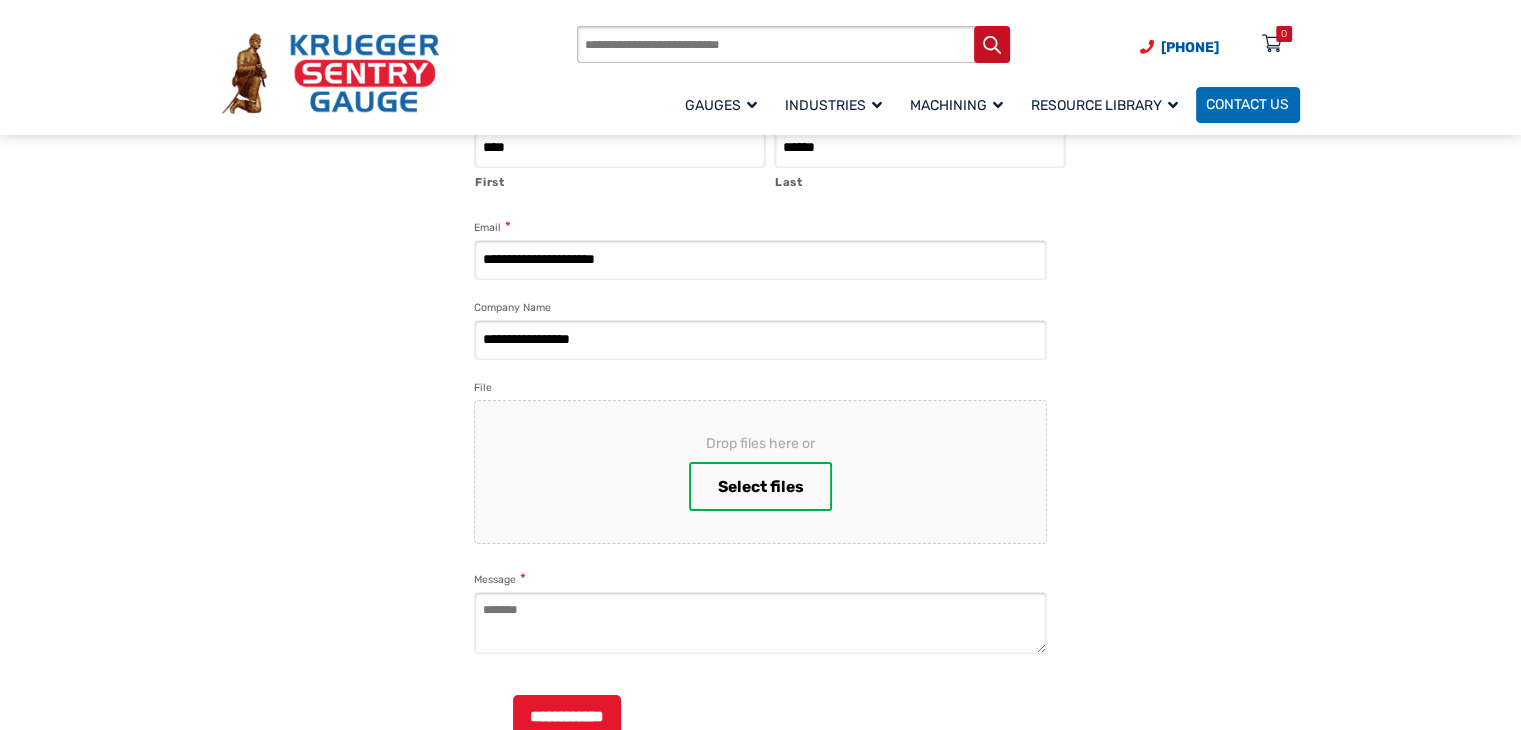 type on "**********" 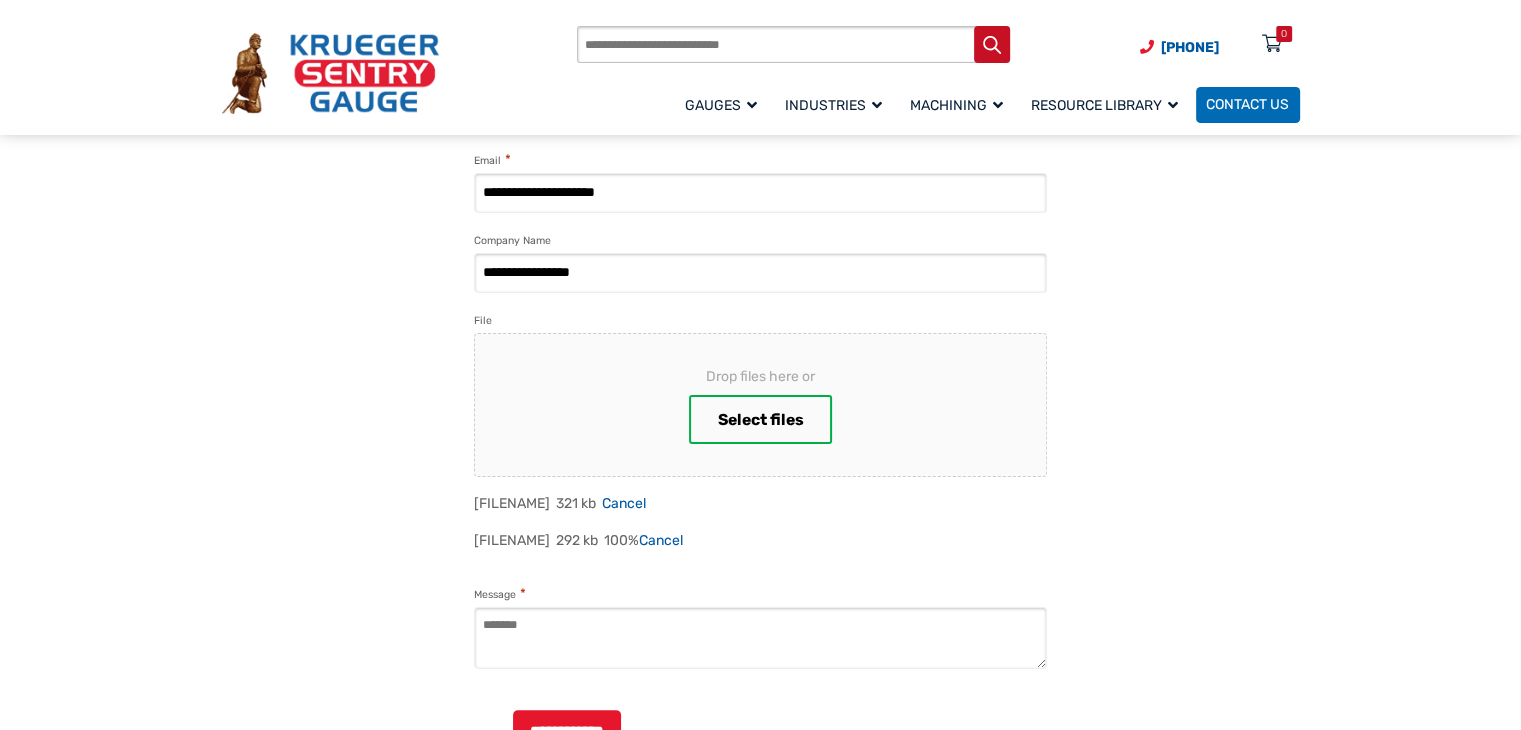 scroll, scrollTop: 400, scrollLeft: 0, axis: vertical 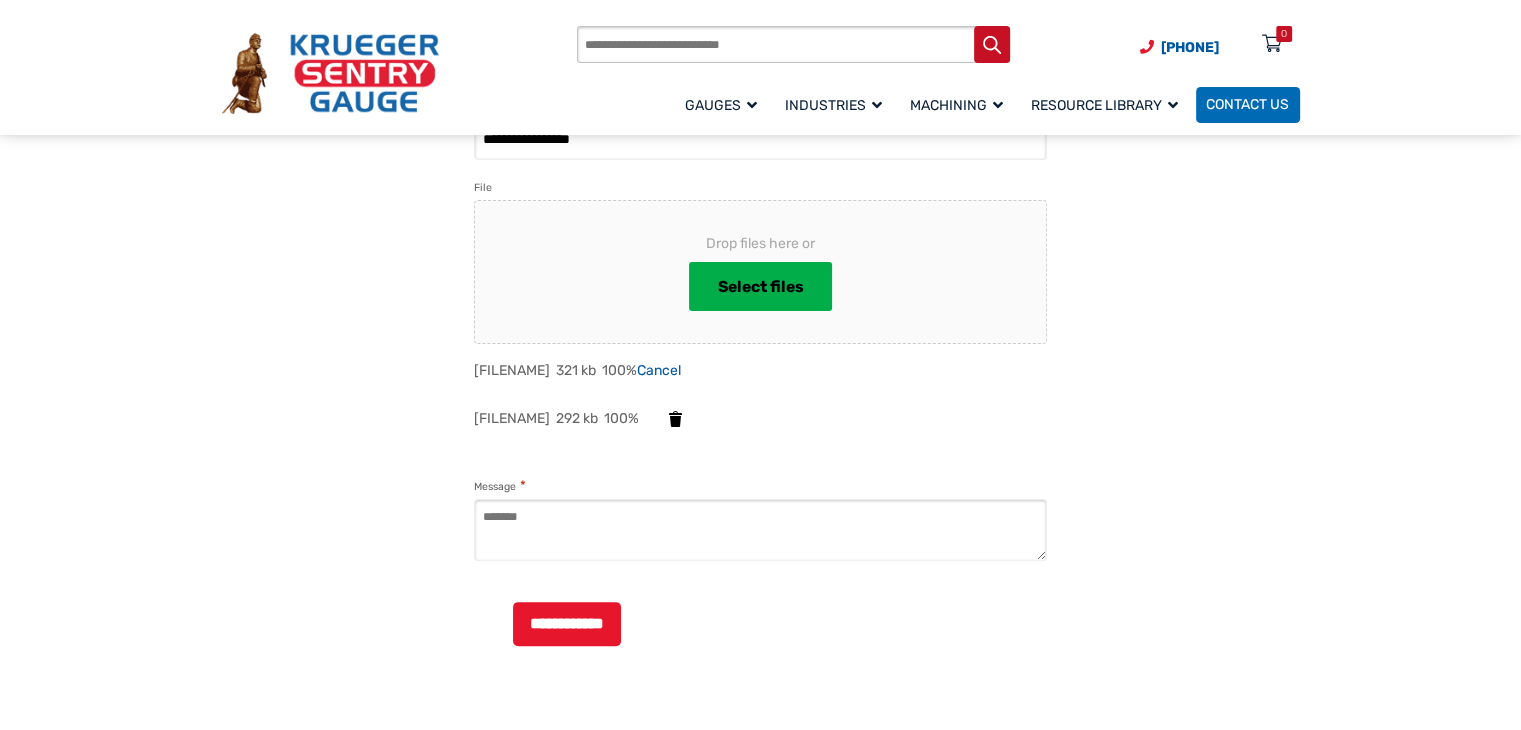 click on "Message *" at bounding box center [760, 530] 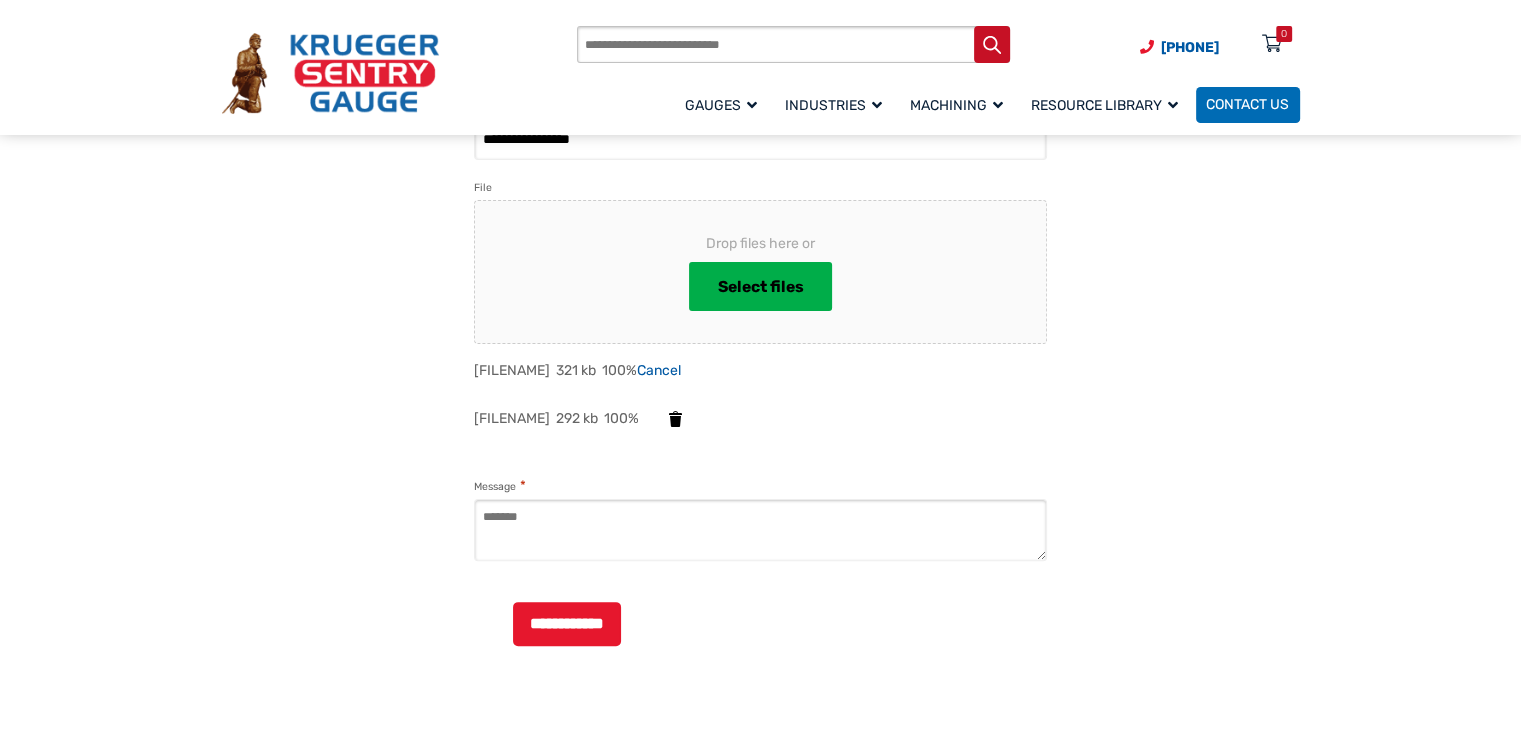 scroll, scrollTop: 600, scrollLeft: 0, axis: vertical 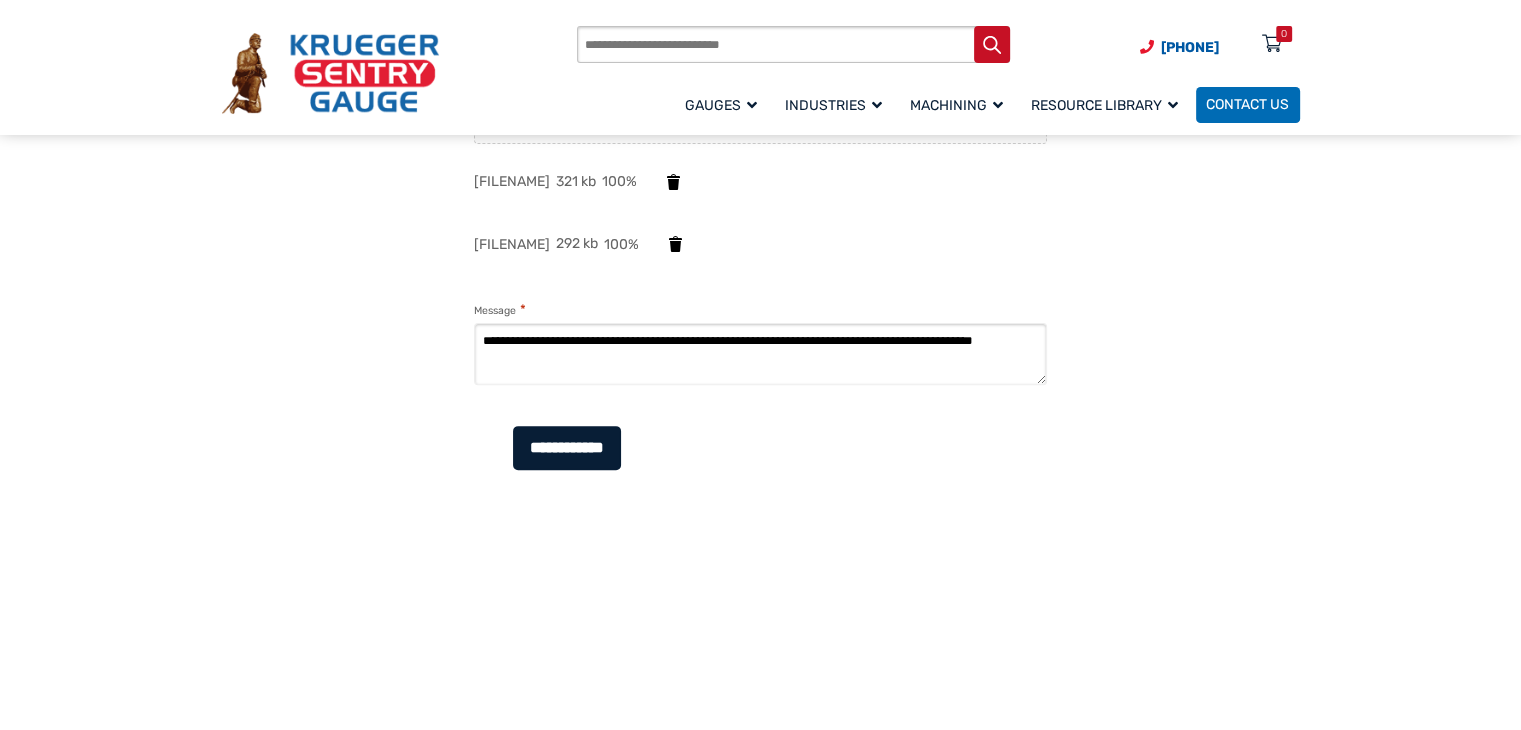 type on "**********" 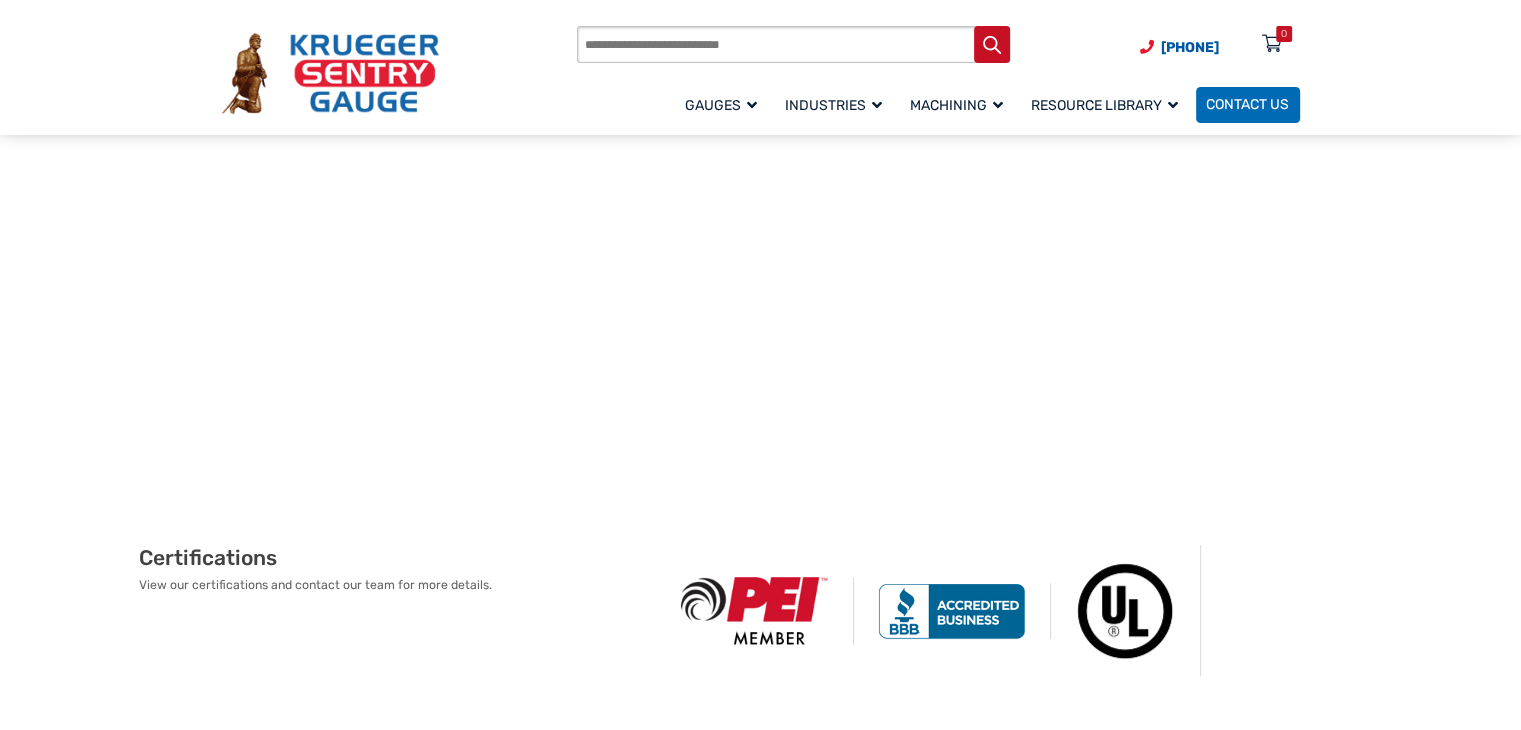 scroll, scrollTop: 1000, scrollLeft: 0, axis: vertical 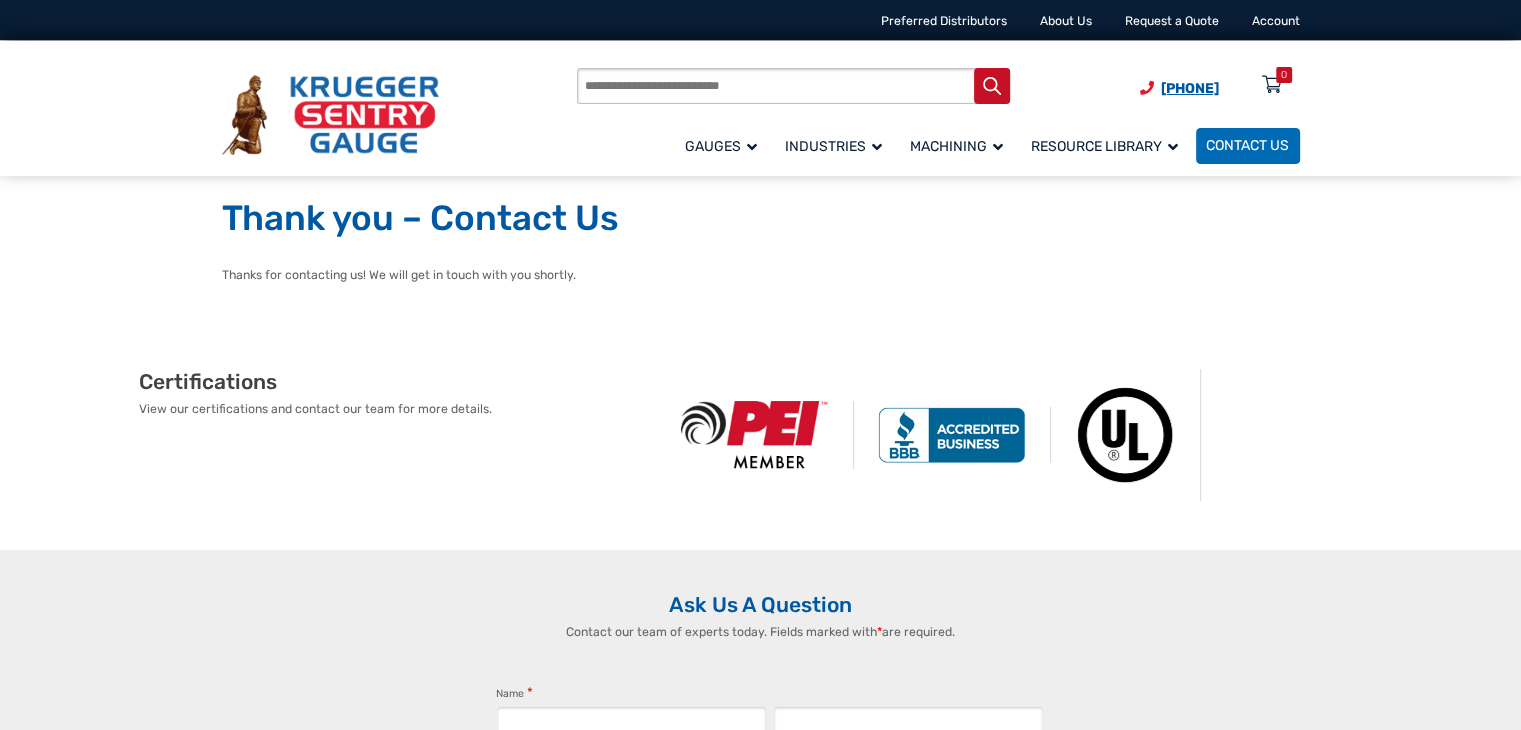 click on "[PHONE]" at bounding box center (1190, 88) 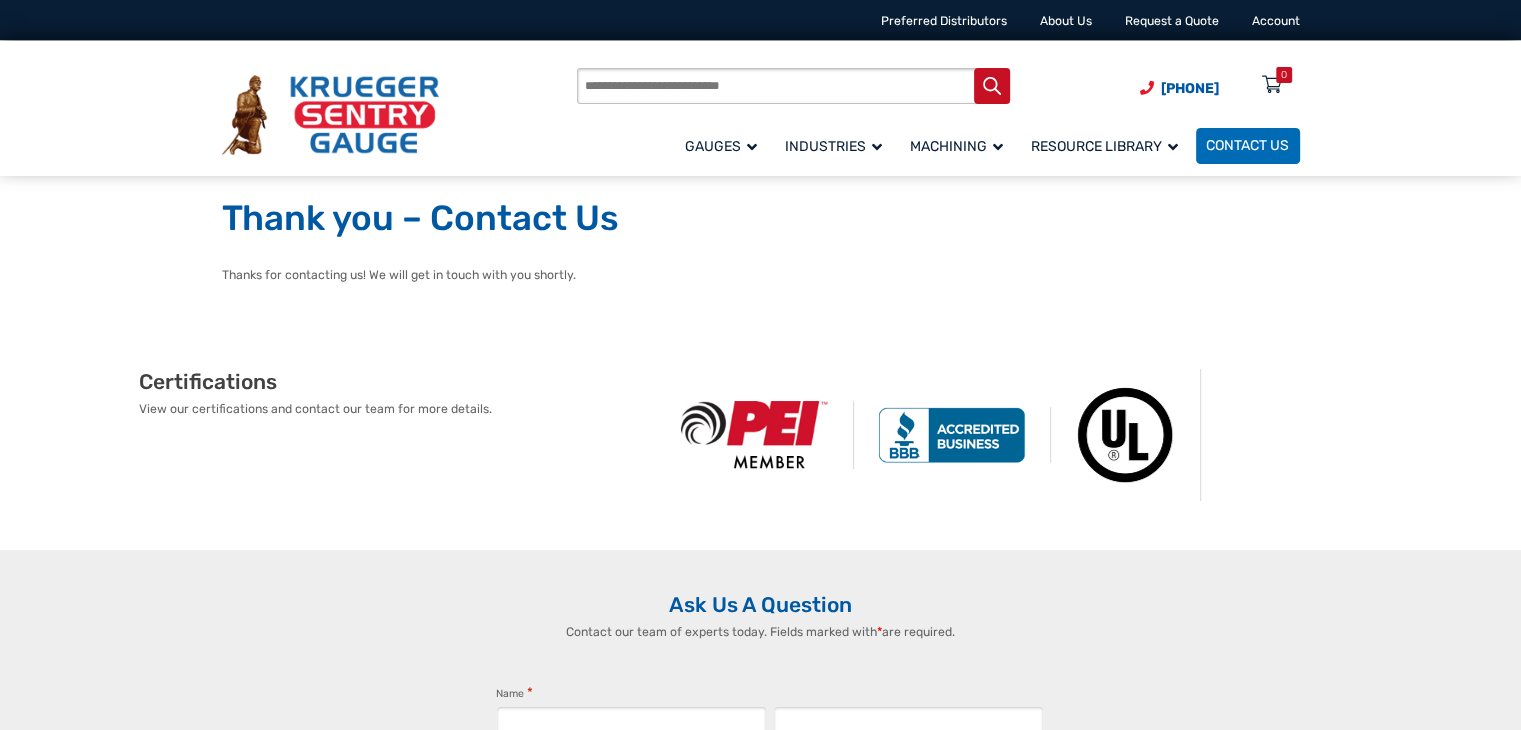 click on "[PHONE]" at bounding box center (760, 108) 